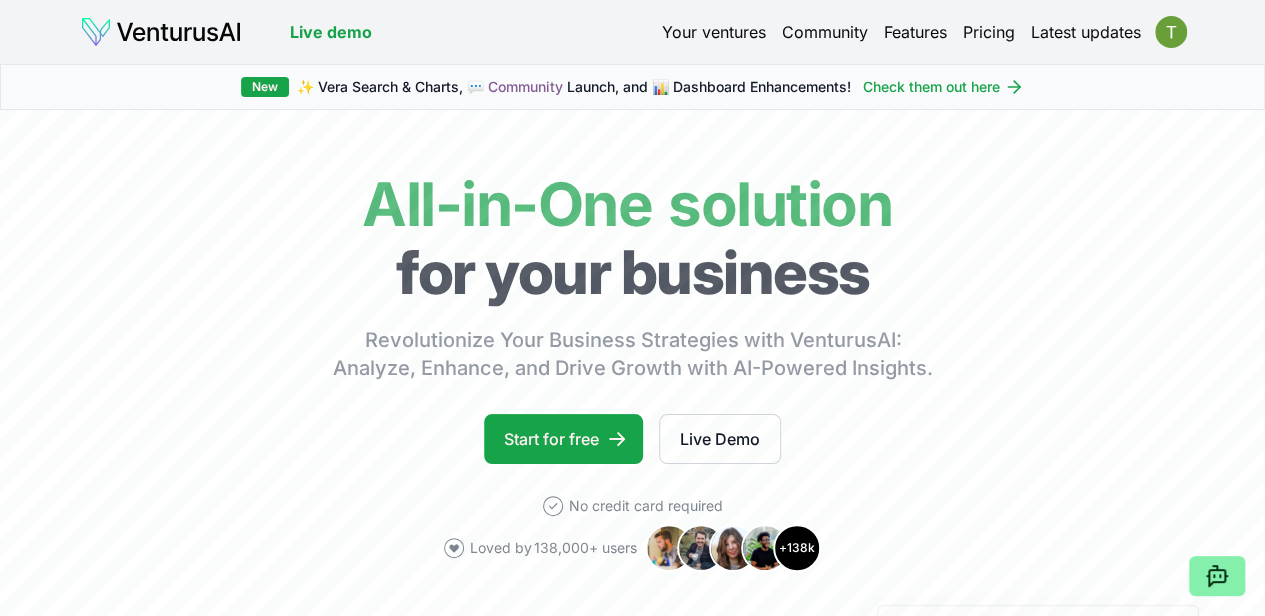scroll, scrollTop: 400, scrollLeft: 0, axis: vertical 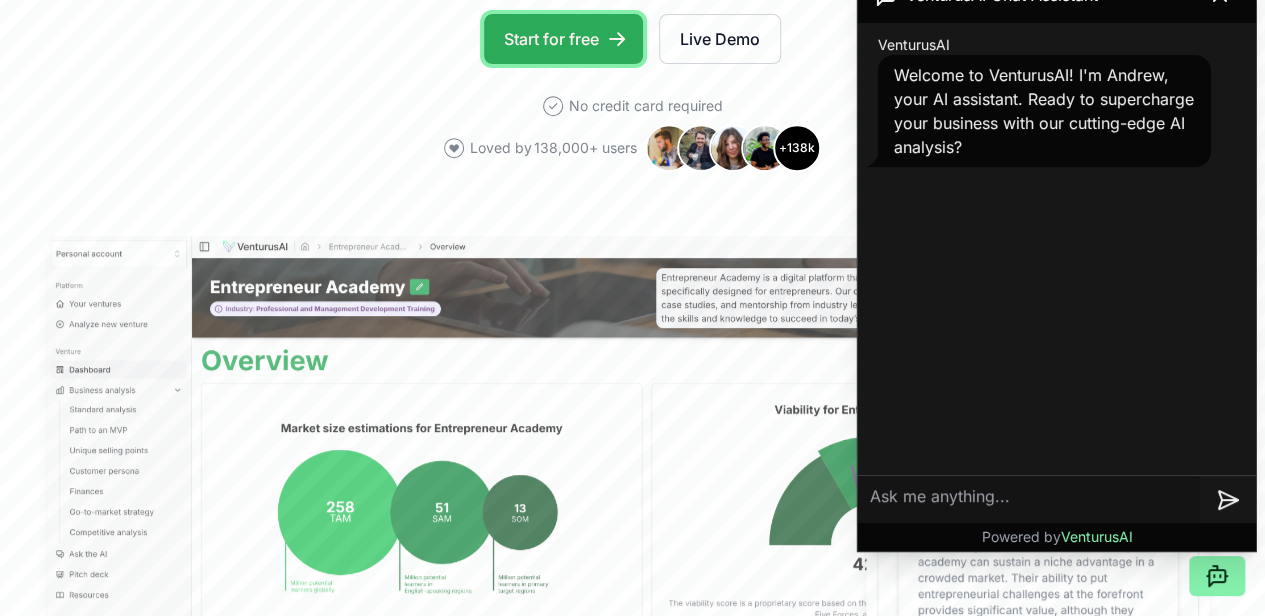 click on "Start for free" at bounding box center [563, 39] 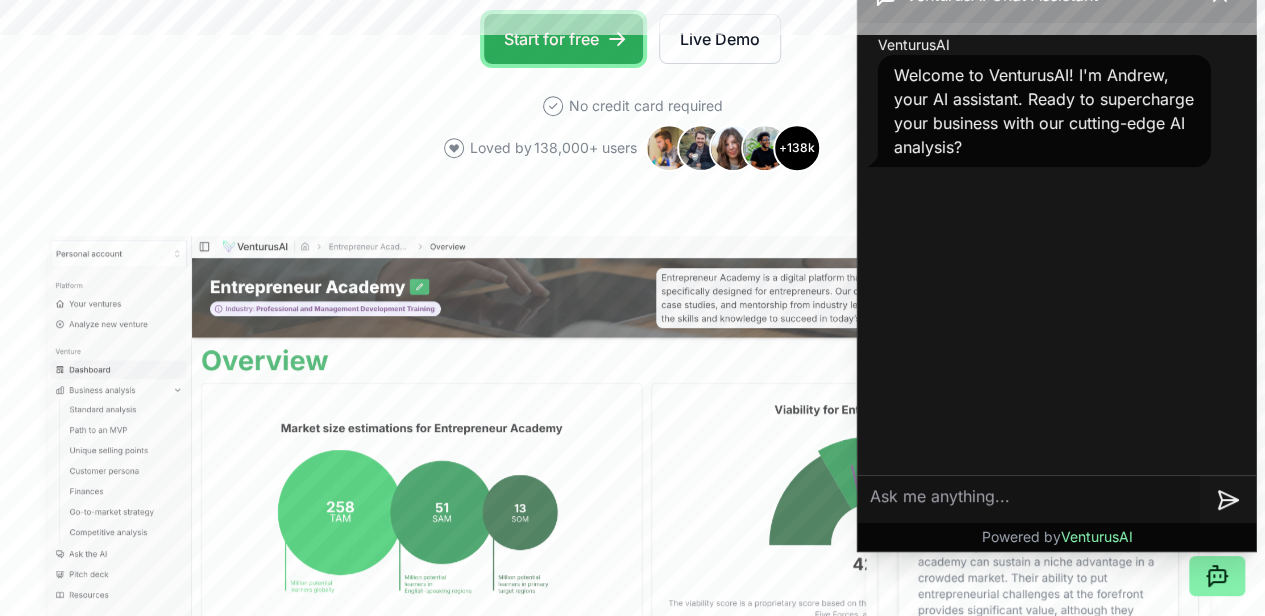 scroll, scrollTop: 35, scrollLeft: 0, axis: vertical 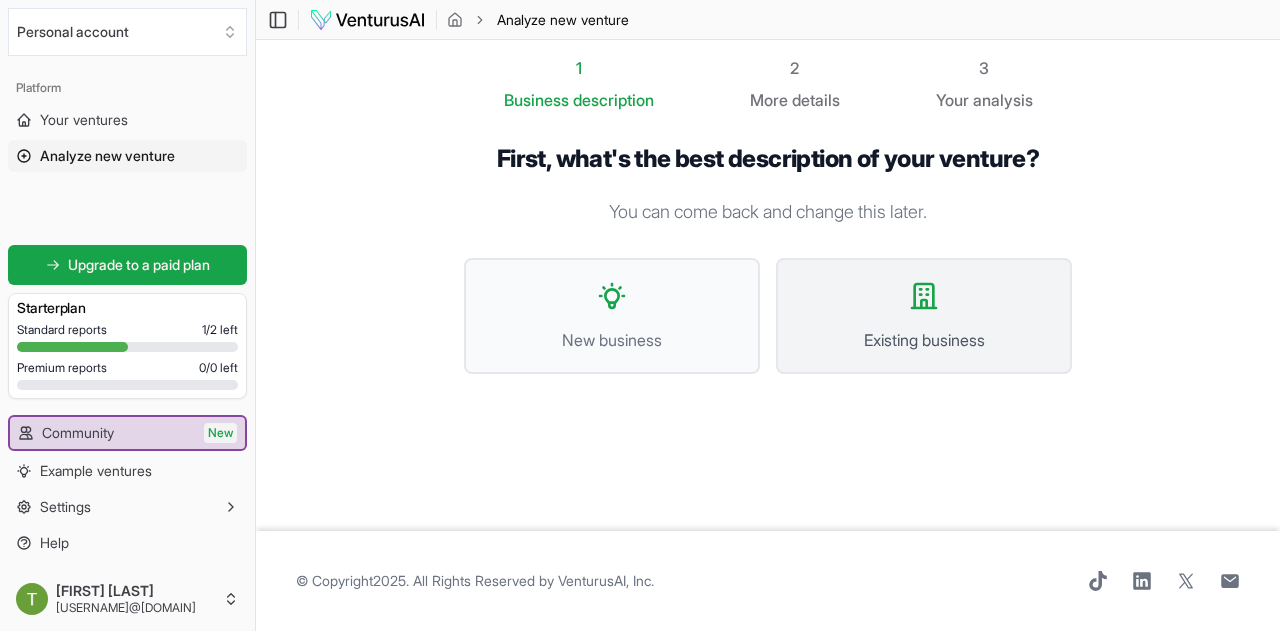 click on "Existing business" at bounding box center (924, 316) 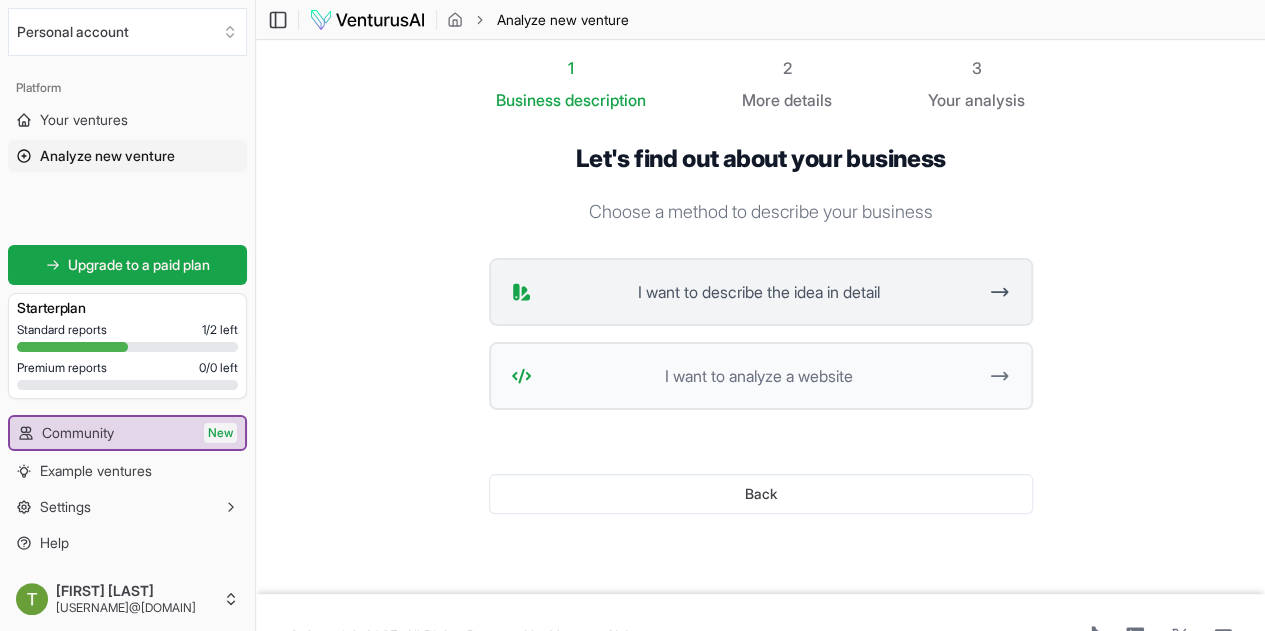 click on "I want to describe the idea in detail" at bounding box center (761, 292) 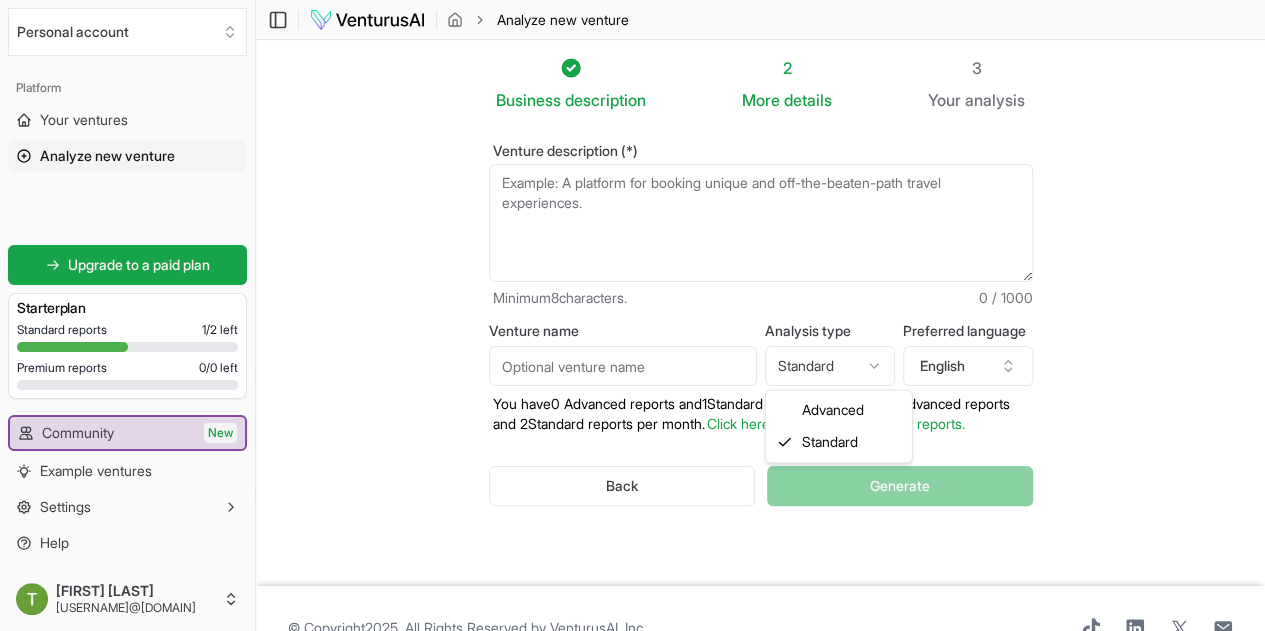 click on "We value your privacy We use cookies to enhance your browsing experience, serve personalized ads or content, and analyze our traffic. By clicking "Accept All", you consent to our use of cookies. Customize    Accept All Customize Consent Preferences   We use cookies to help you navigate efficiently and perform certain functions. You will find detailed information about all cookies under each consent category below. The cookies that are categorized as "Necessary" are stored on your browser as they are essential for enabling the basic functionalities of the site. ...  Show more Necessary Always Active Necessary cookies are required to enable the basic features of this site, such as providing secure log-in or adjusting your consent preferences. These cookies do not store any personally identifiable data. Cookie cookieyes-consent Duration 1 year Description Cookie __cf_bm Duration 1 hour Description This cookie, set by Cloudflare, is used to support Cloudflare Bot Management.  Cookie _cfuvid Duration session lidc" at bounding box center (632, 315) 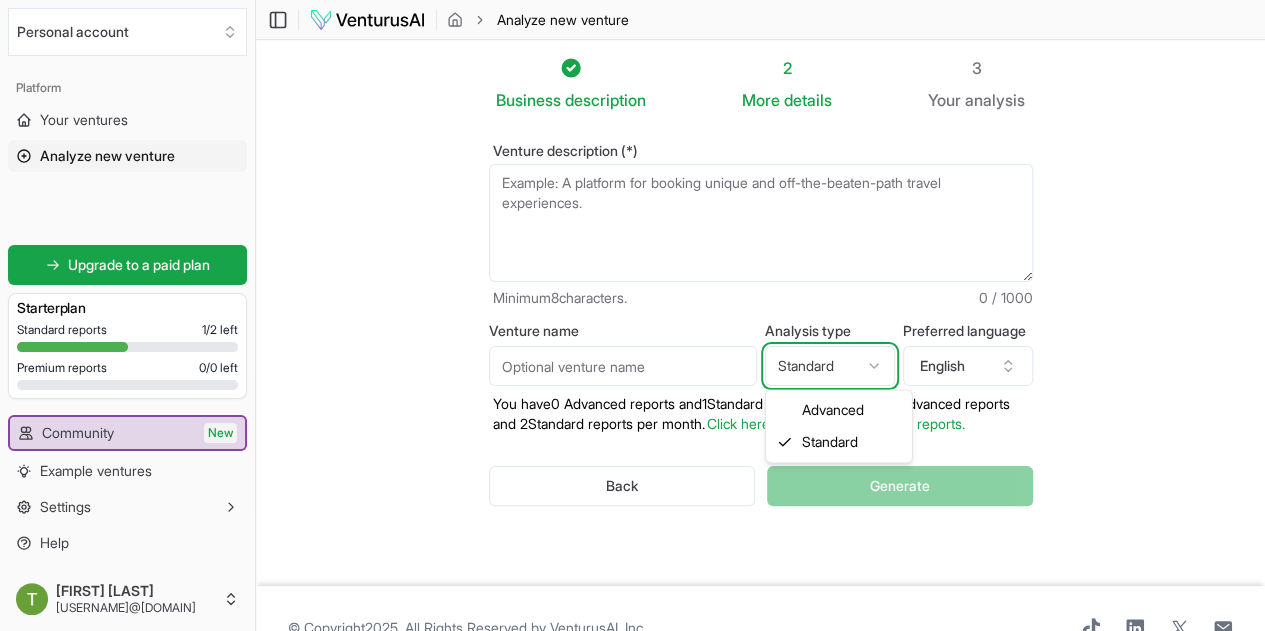 click on "We value your privacy We use cookies to enhance your browsing experience, serve personalized ads or content, and analyze our traffic. By clicking "Accept All", you consent to our use of cookies. Customize    Accept All Customize Consent Preferences   We use cookies to help you navigate efficiently and perform certain functions. You will find detailed information about all cookies under each consent category below. The cookies that are categorized as "Necessary" are stored on your browser as they are essential for enabling the basic functionalities of the site. ...  Show more Necessary Always Active Necessary cookies are required to enable the basic features of this site, such as providing secure log-in or adjusting your consent preferences. These cookies do not store any personally identifiable data. Cookie cookieyes-consent Duration 1 year Description Cookie __cf_bm Duration 1 hour Description This cookie, set by Cloudflare, is used to support Cloudflare Bot Management.  Cookie _cfuvid Duration session lidc" at bounding box center [632, 315] 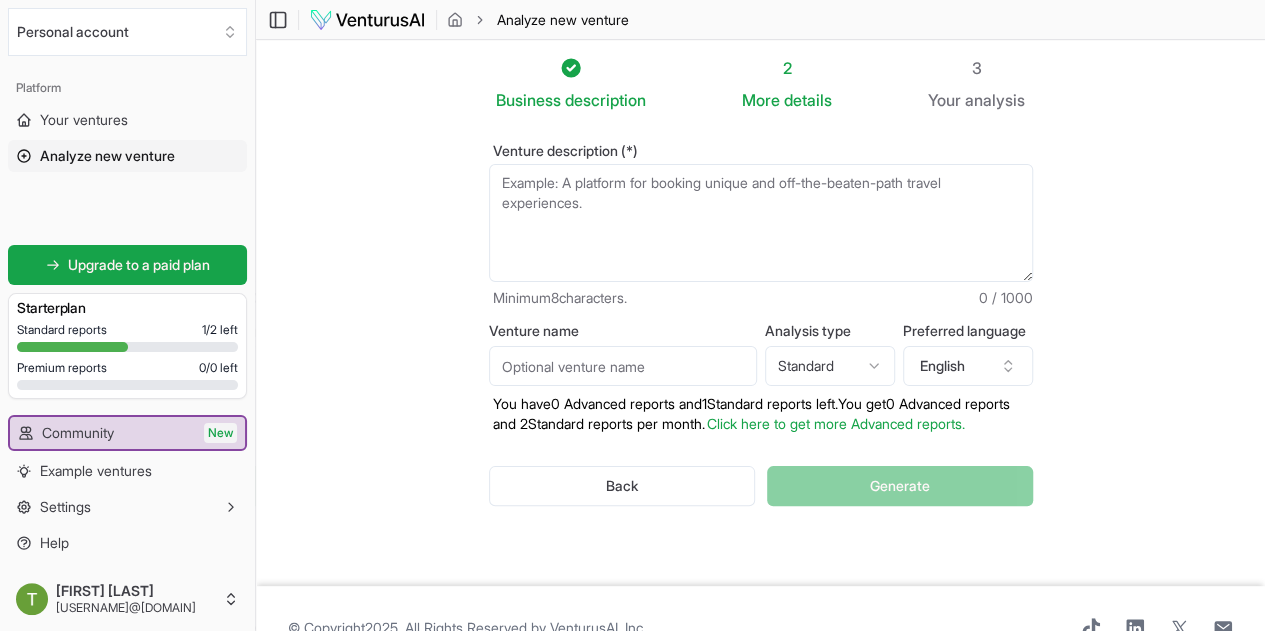 click on "Business   description 2 More   details 3 Your   analysis Venture description (*) Minimum  8  characters. 0 / 1000 Venture name Analysis type Standard Advanced Standard Preferred language English You have  0   Advanced reports   and  1  Standard reports left.  Y ou get  0   Advanced reports and   2  Standard reports per month. Click here to get more Advanced reports. Back Generate" at bounding box center (760, 313) 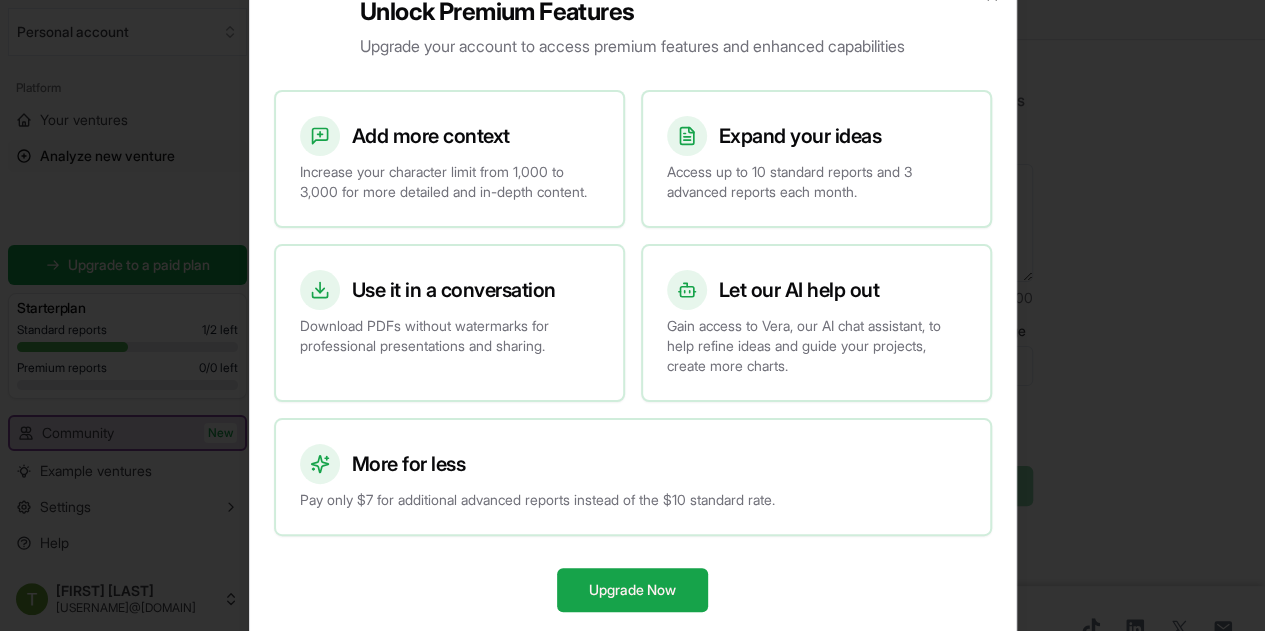 click at bounding box center (632, 315) 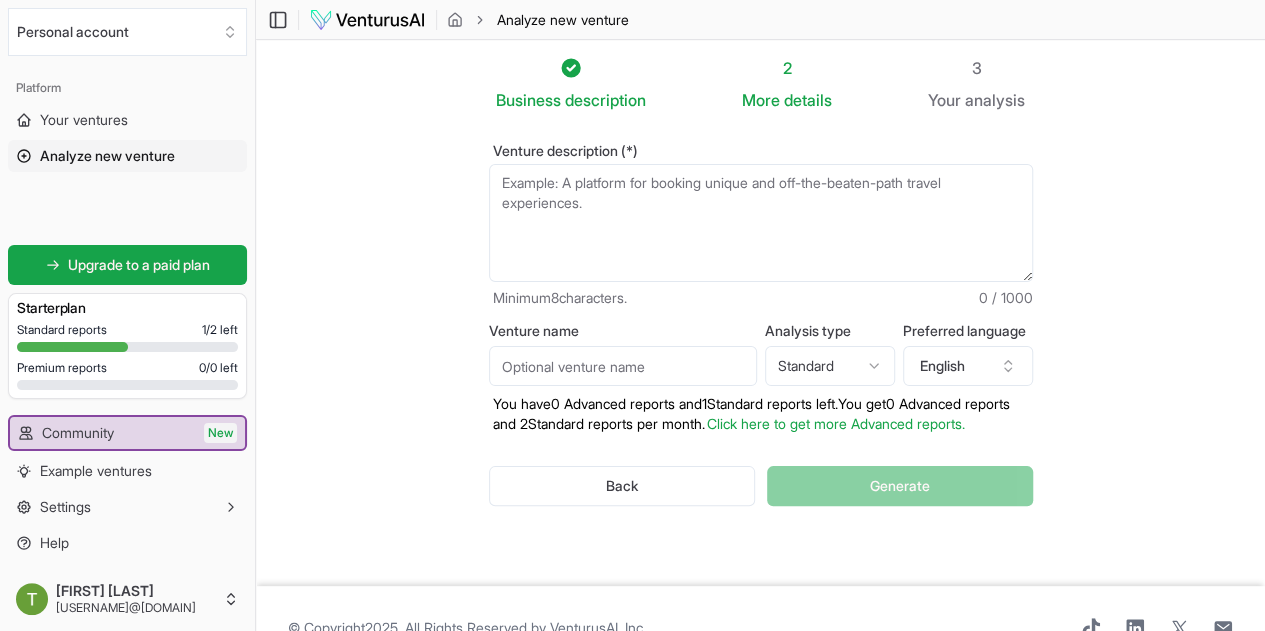 click on "Venture description (*)" at bounding box center [761, 223] 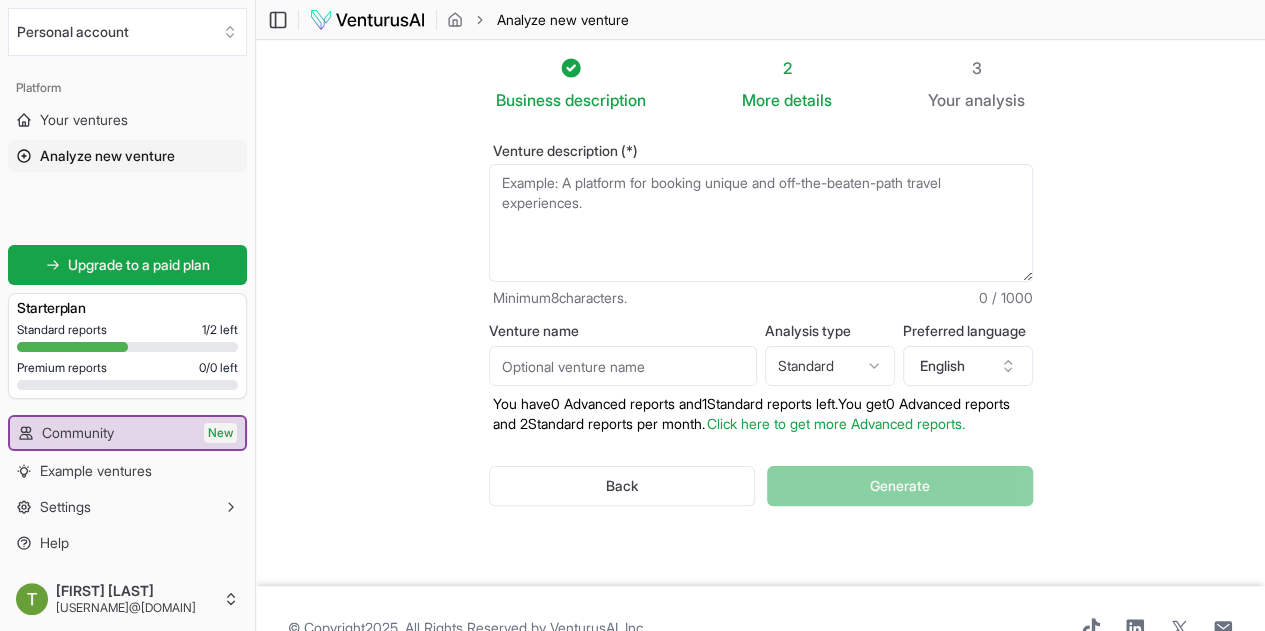 click on "Venture description (*)" at bounding box center [761, 223] 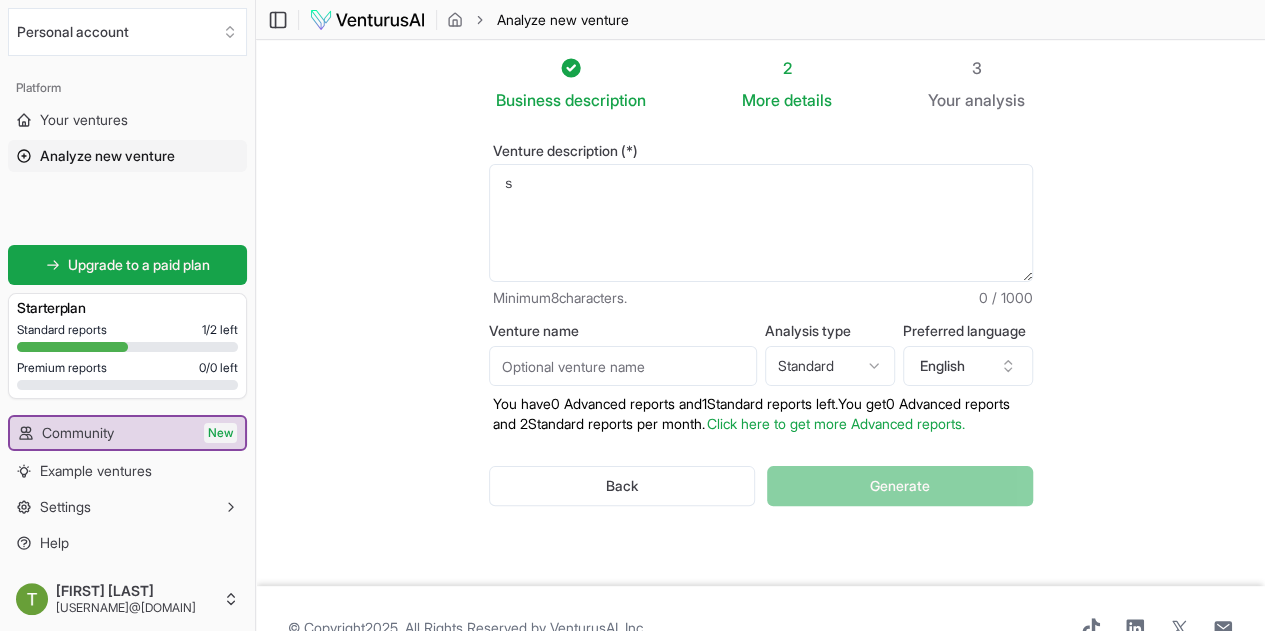 type on "し" 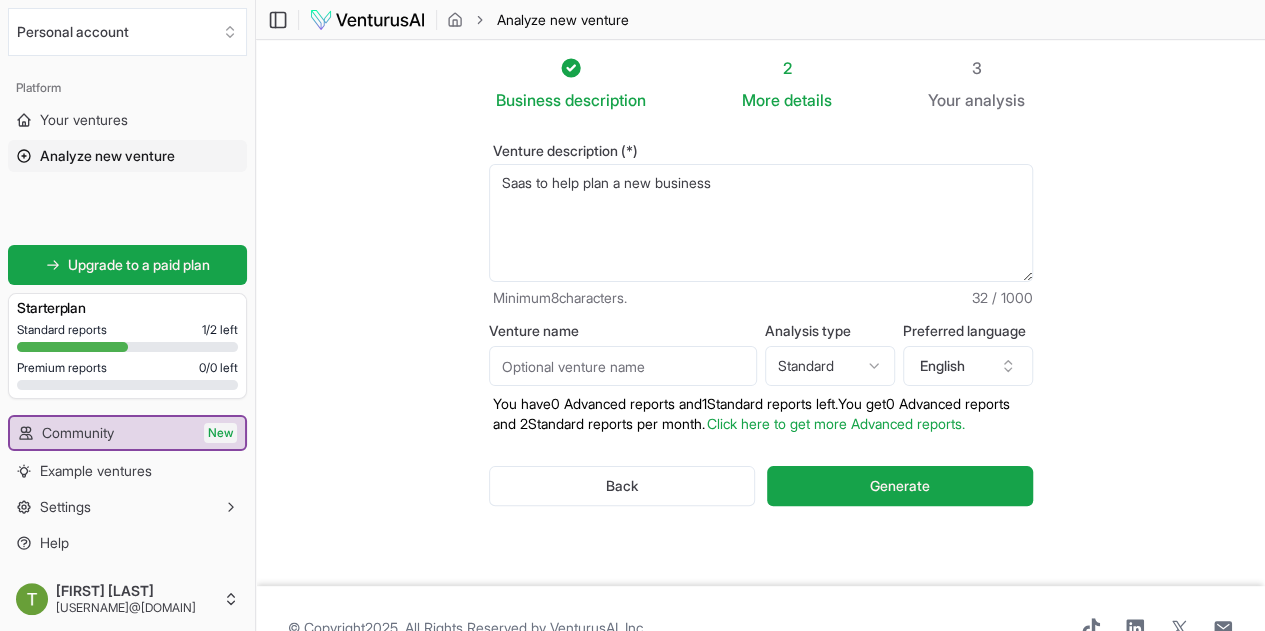 type on "Saas to help plan a new business" 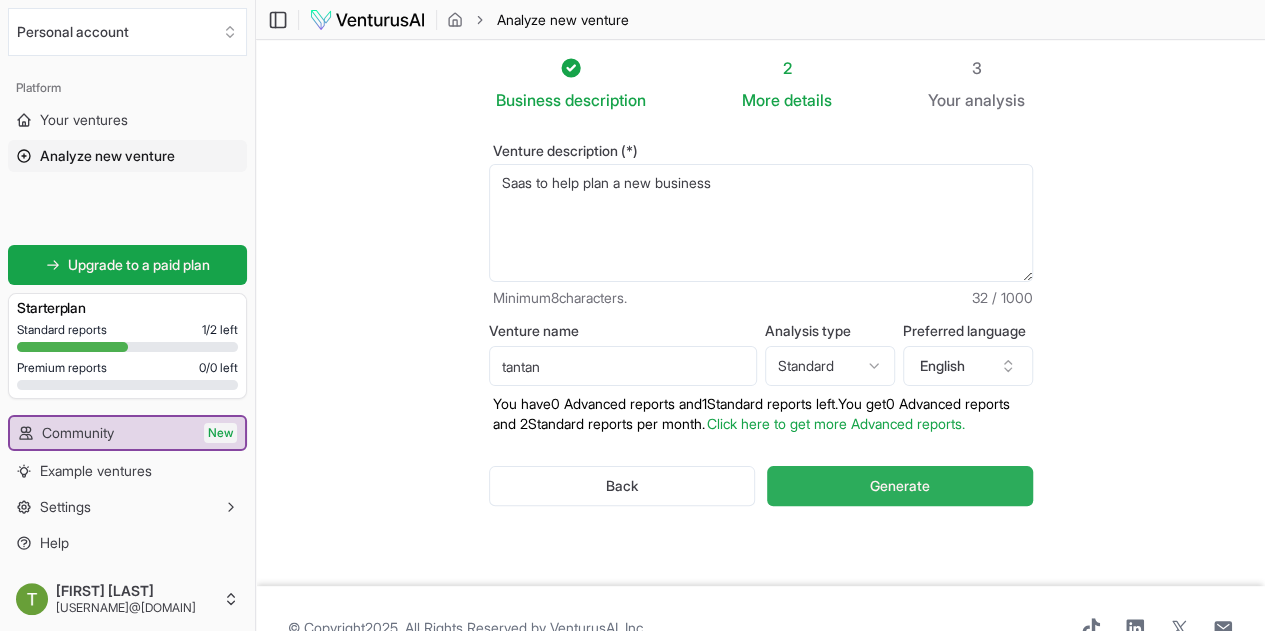 type on "tantan" 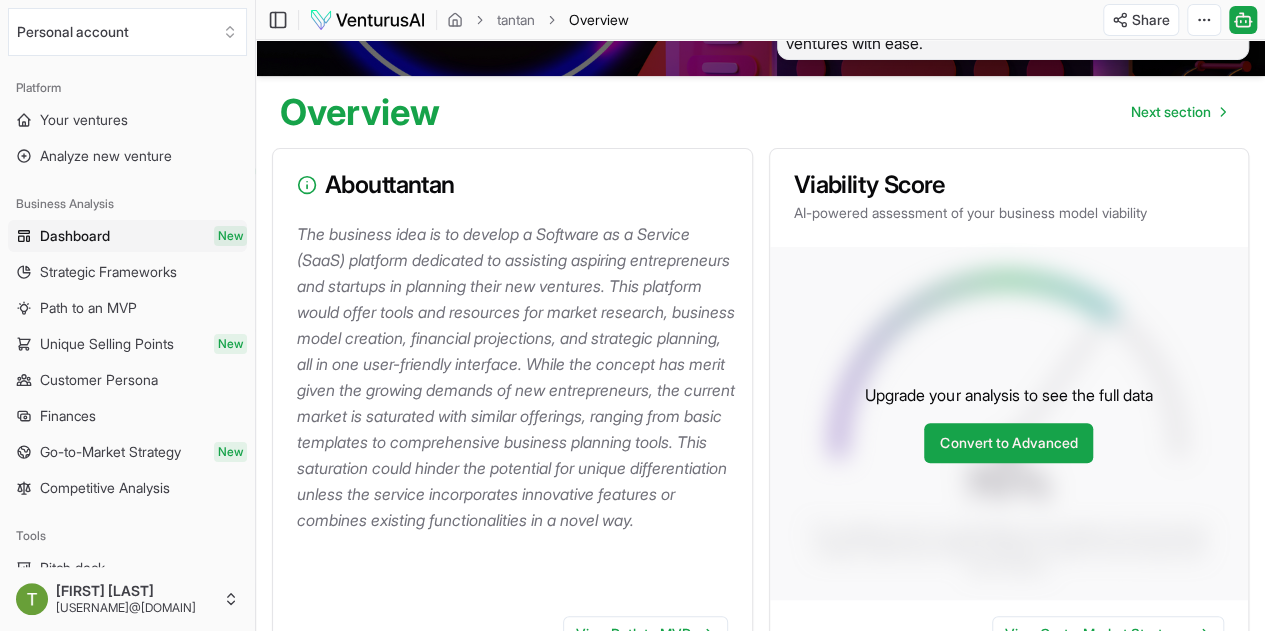 scroll, scrollTop: 0, scrollLeft: 0, axis: both 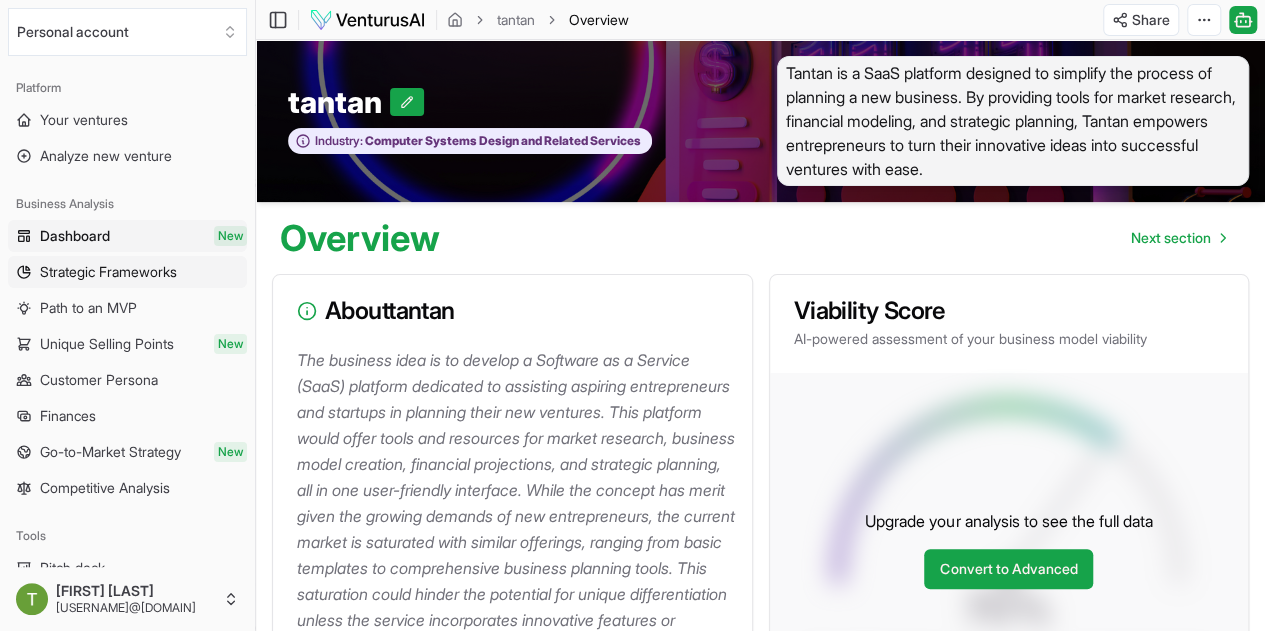 click on "Strategic Frameworks" at bounding box center [108, 272] 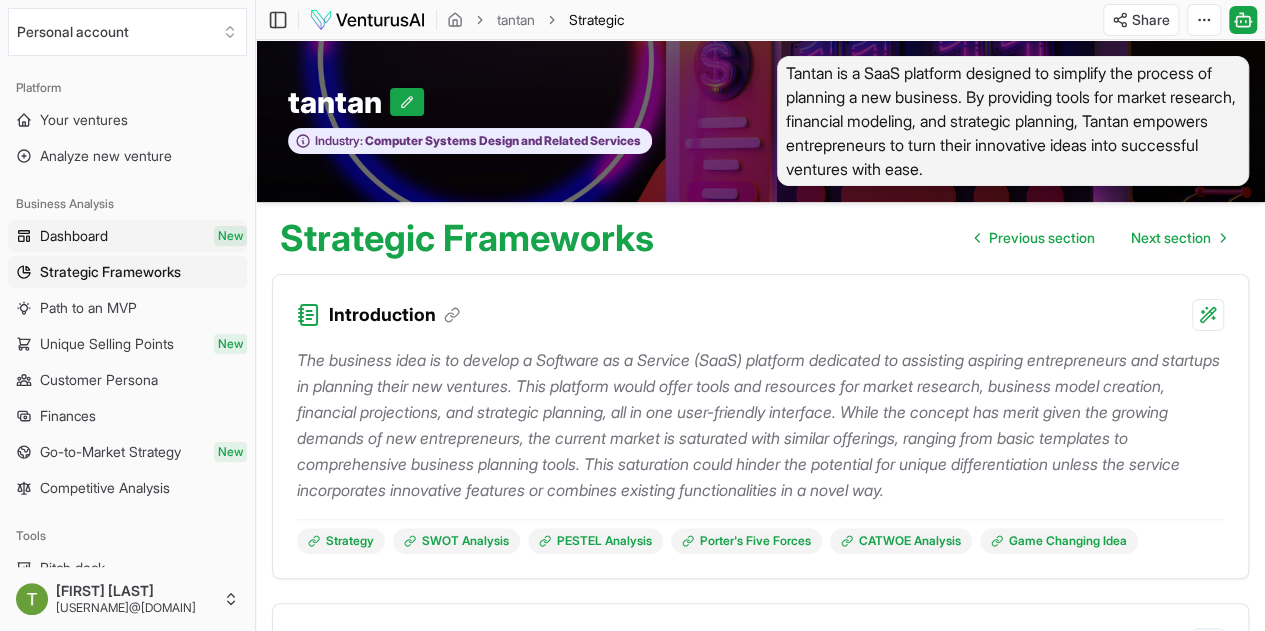 click on "Dashboard" at bounding box center (74, 236) 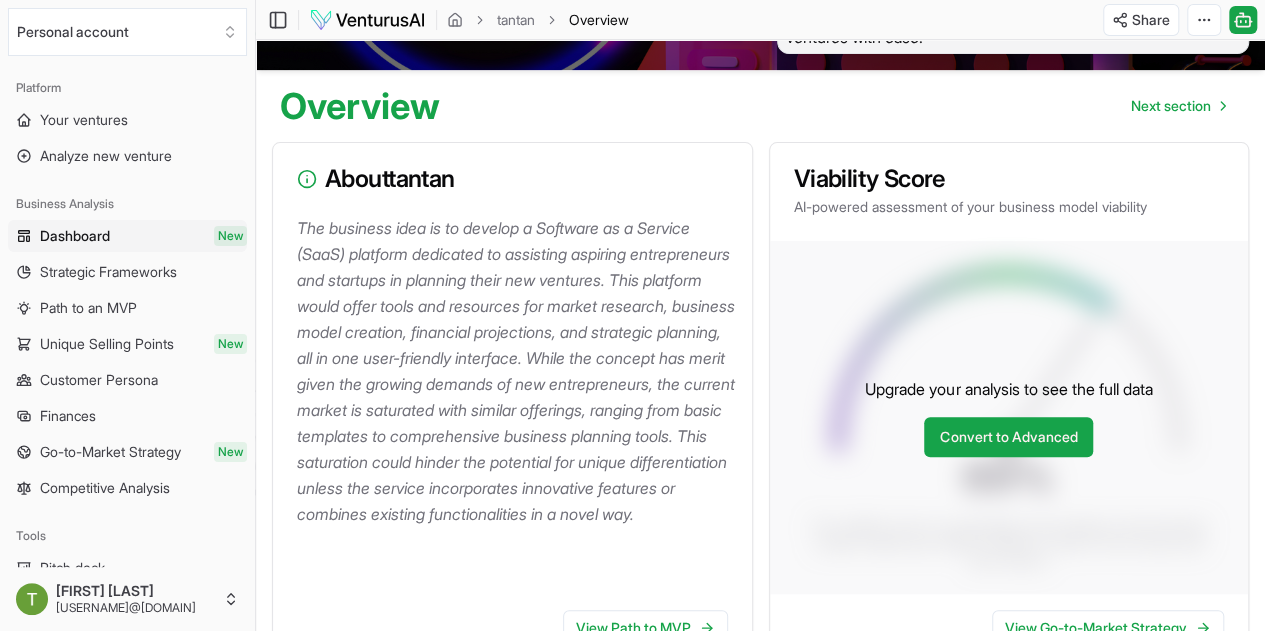 scroll, scrollTop: 400, scrollLeft: 0, axis: vertical 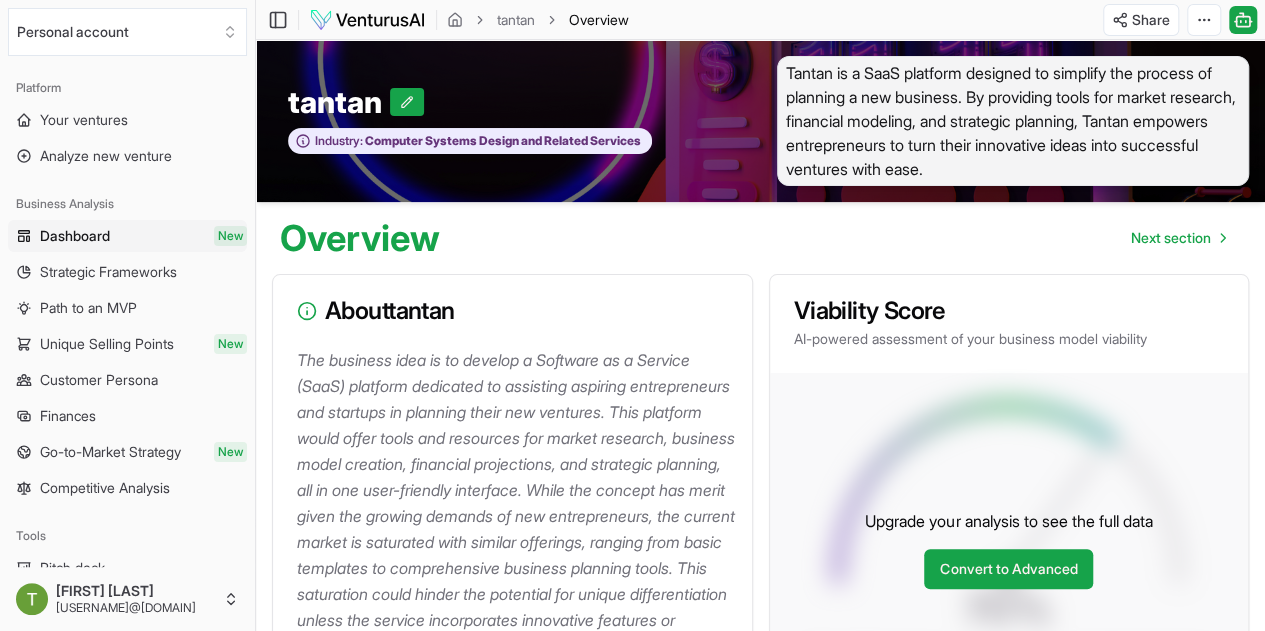 click on "Dashboard" at bounding box center (75, 236) 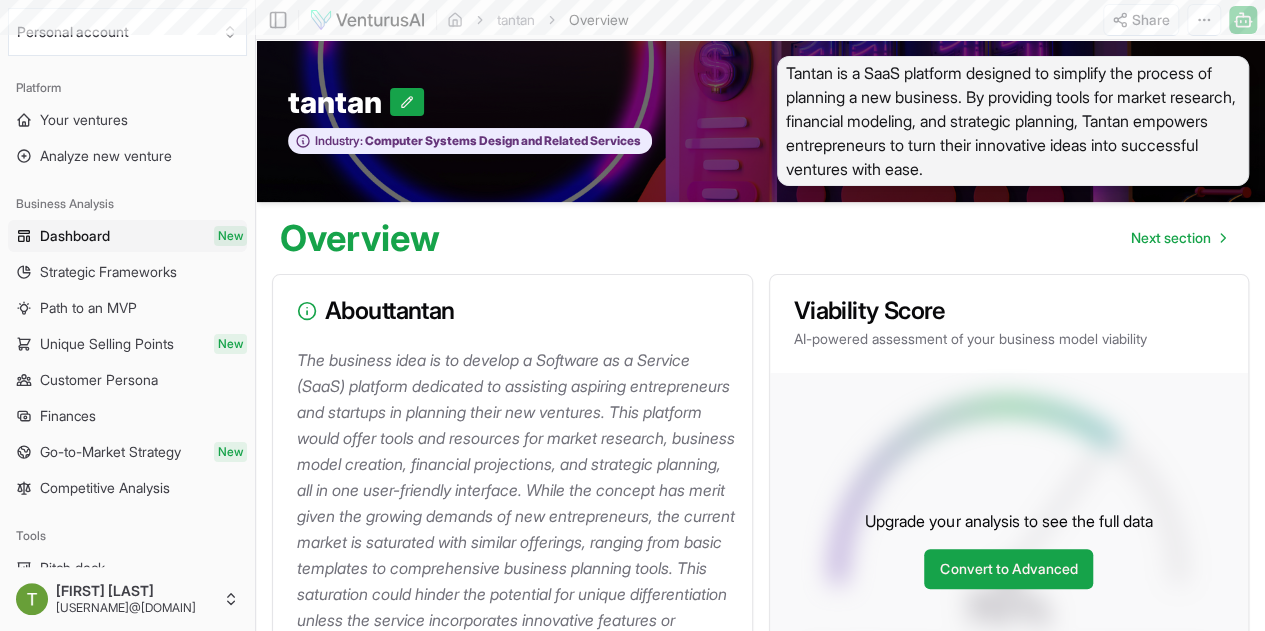 click on "Strategic Frameworks" at bounding box center [108, 272] 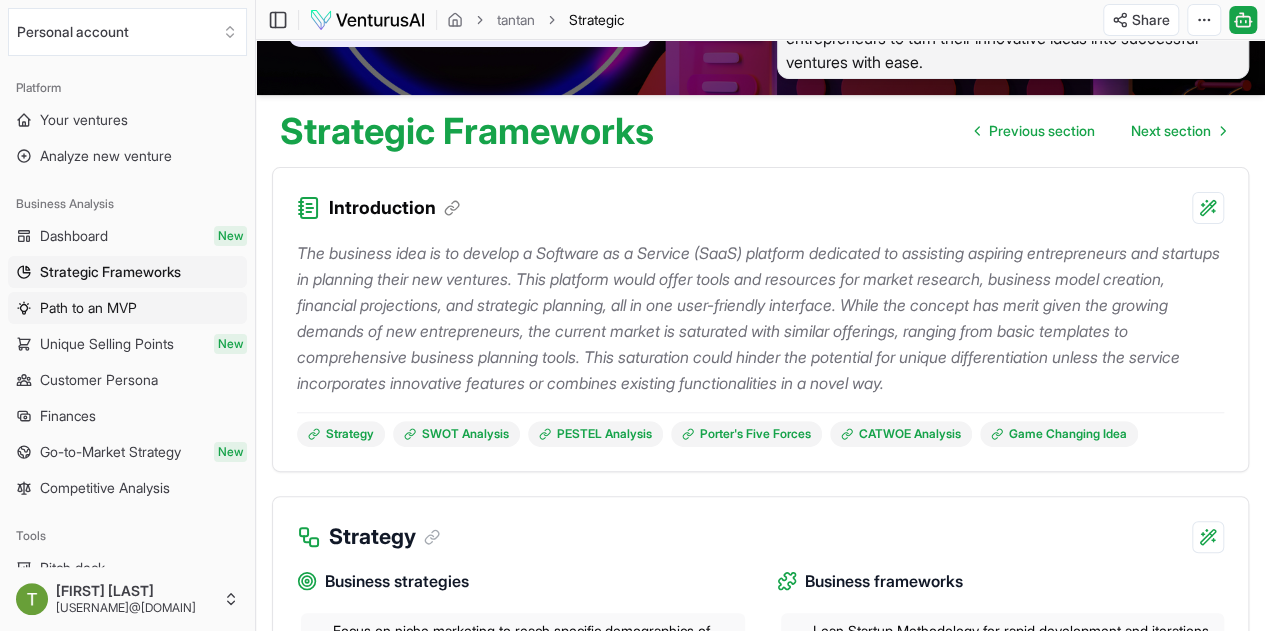 scroll, scrollTop: 0, scrollLeft: 0, axis: both 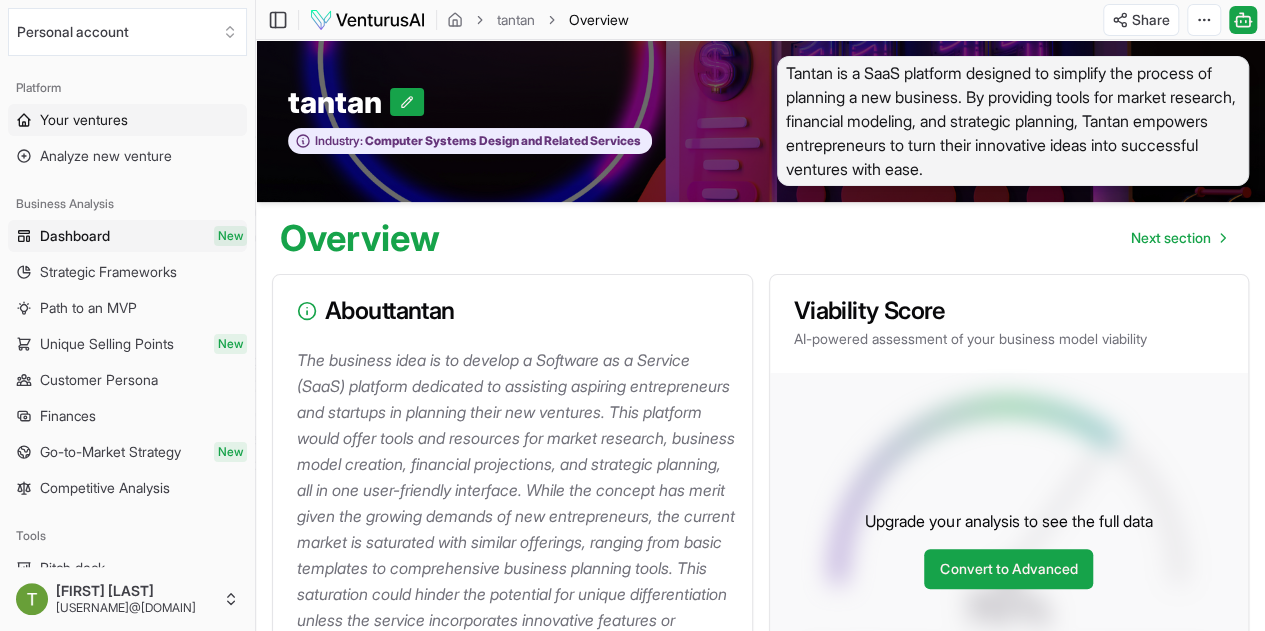 click on "Your ventures" at bounding box center [84, 120] 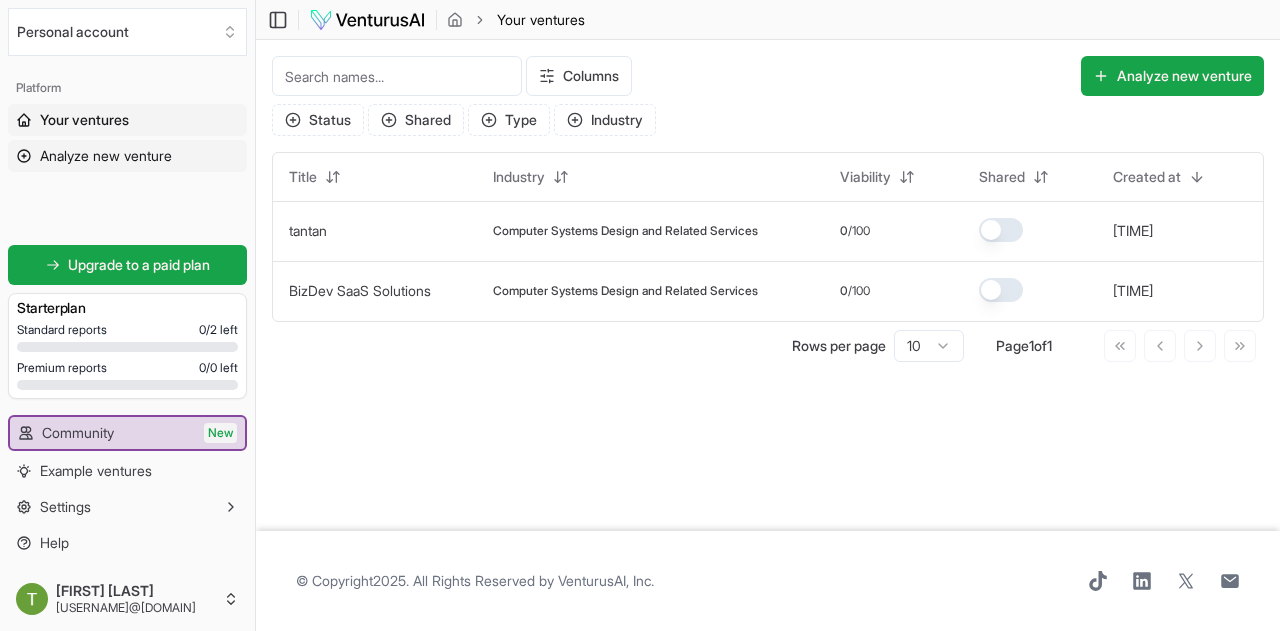 click on "Analyze new venture" at bounding box center (106, 156) 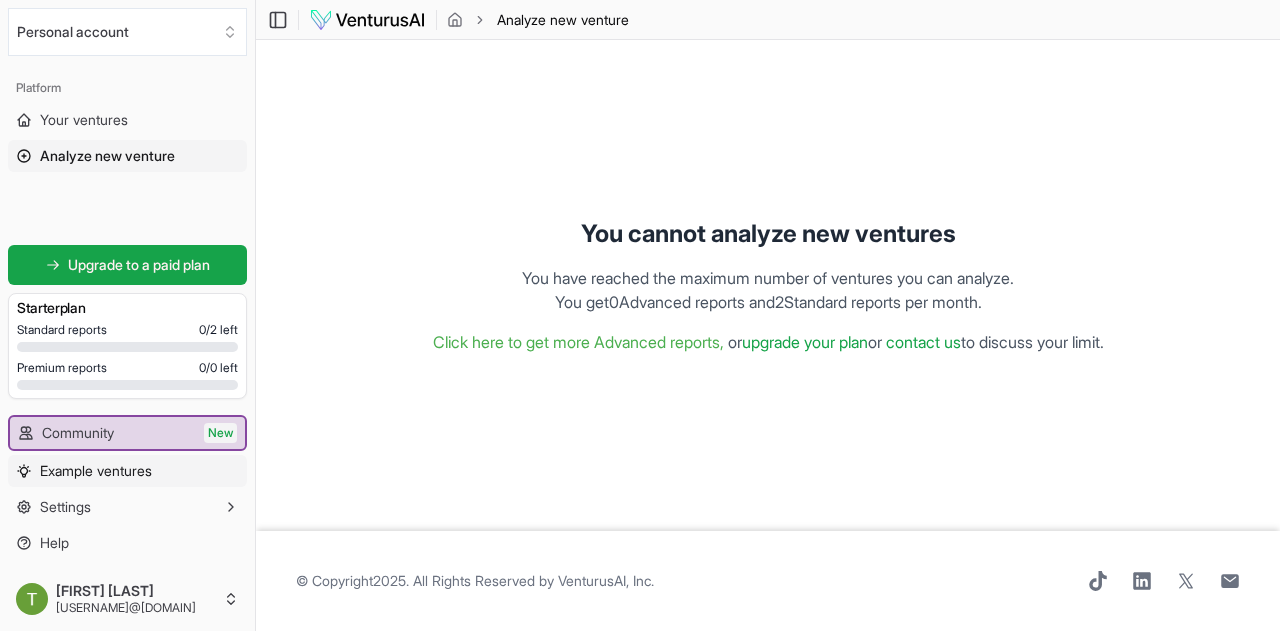 click on "Example ventures" at bounding box center [96, 471] 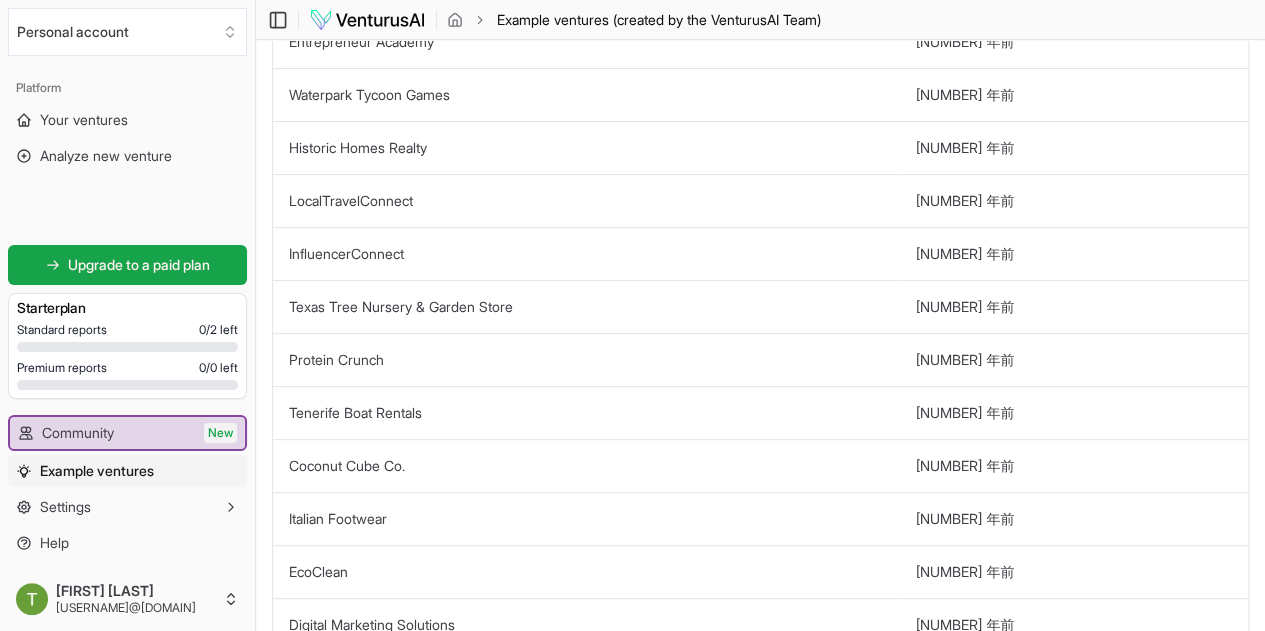 scroll, scrollTop: 200, scrollLeft: 0, axis: vertical 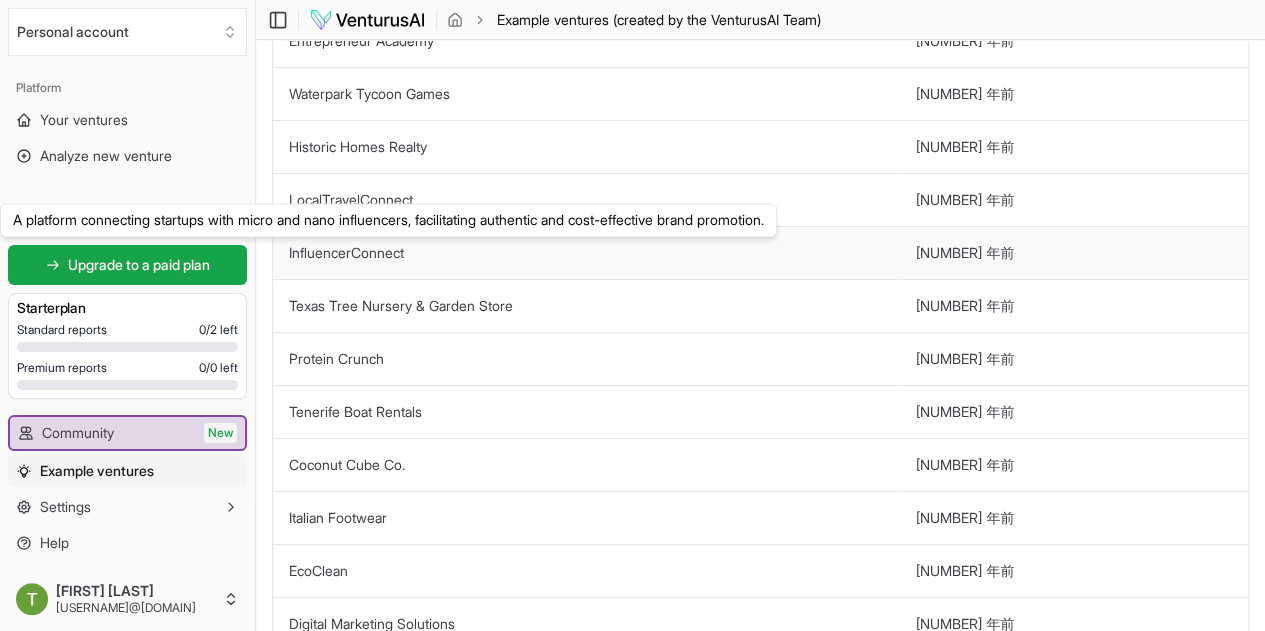 click on "InfluencerConnect" at bounding box center (346, 252) 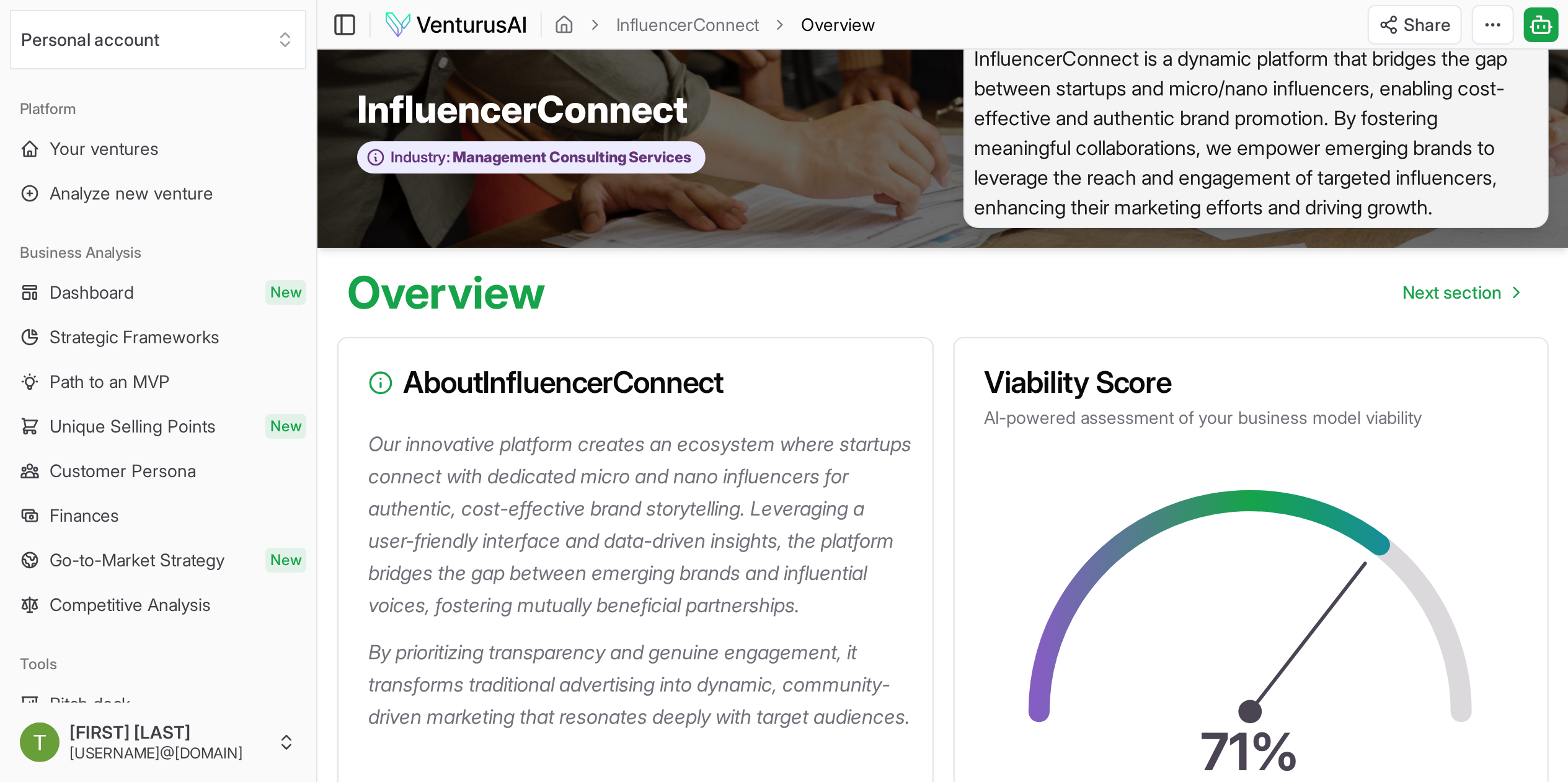 scroll, scrollTop: 0, scrollLeft: 0, axis: both 